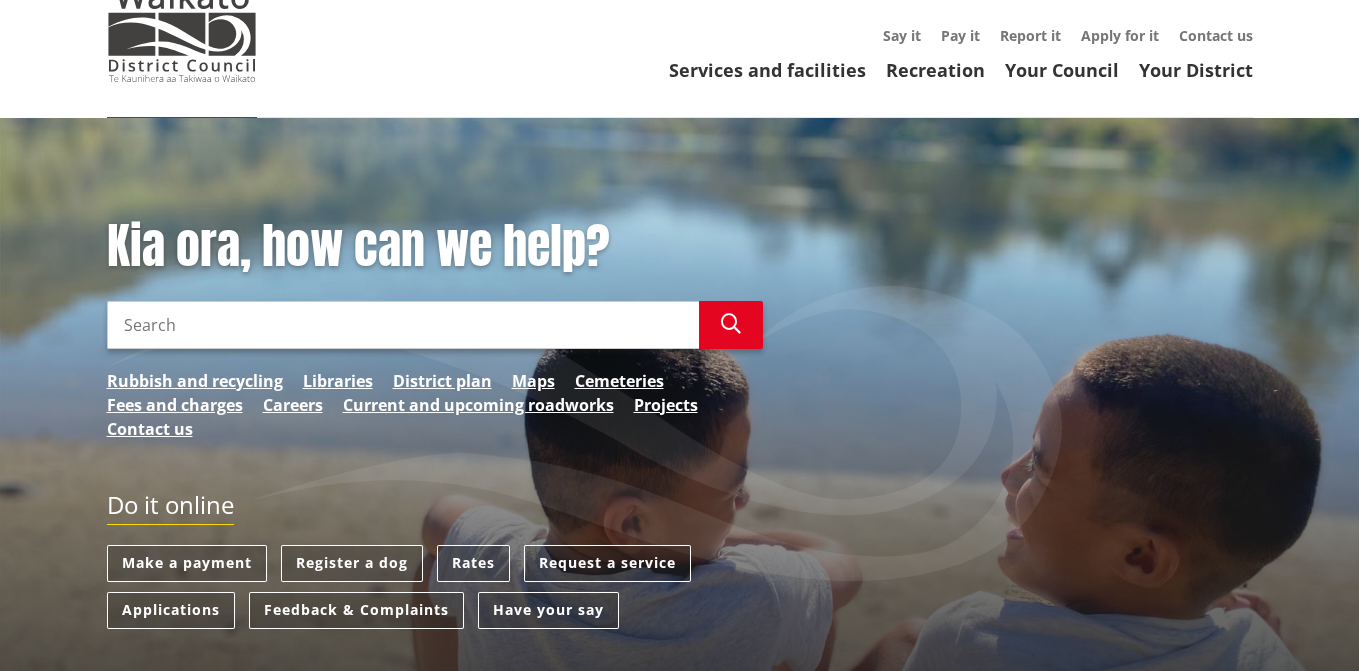 scroll, scrollTop: 200, scrollLeft: 0, axis: vertical 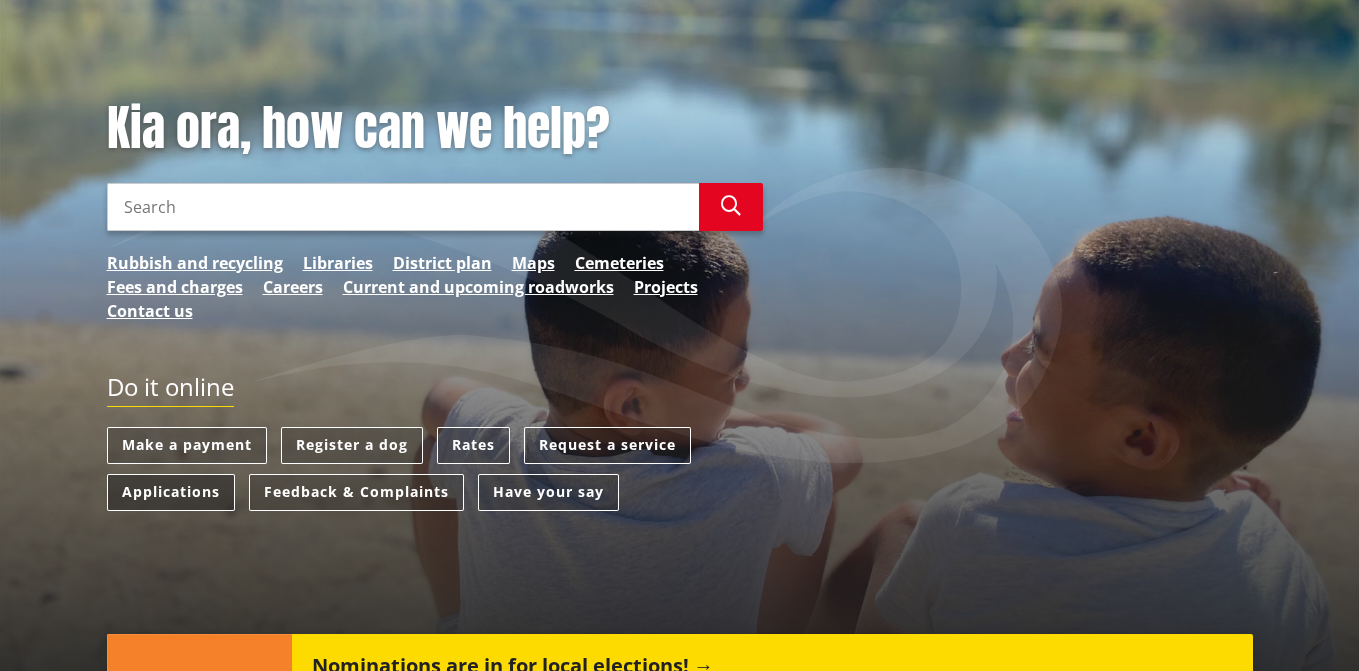 click on "Applications" at bounding box center (171, 492) 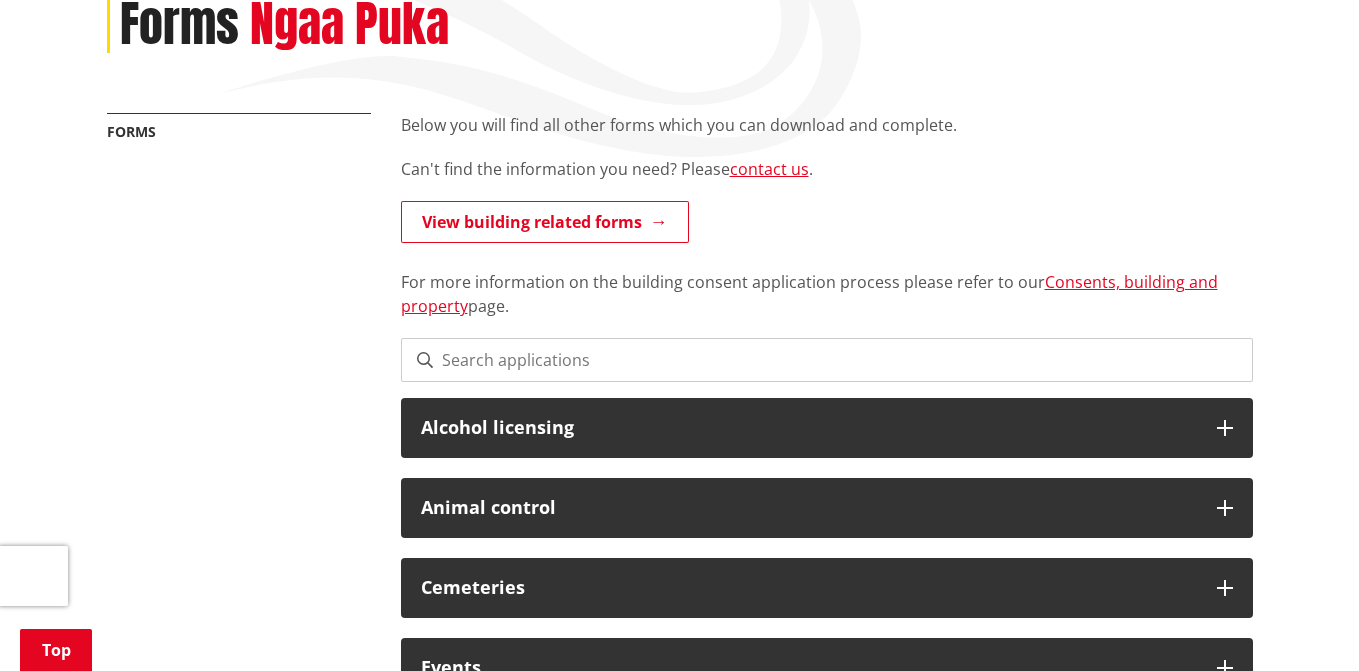 scroll, scrollTop: 300, scrollLeft: 0, axis: vertical 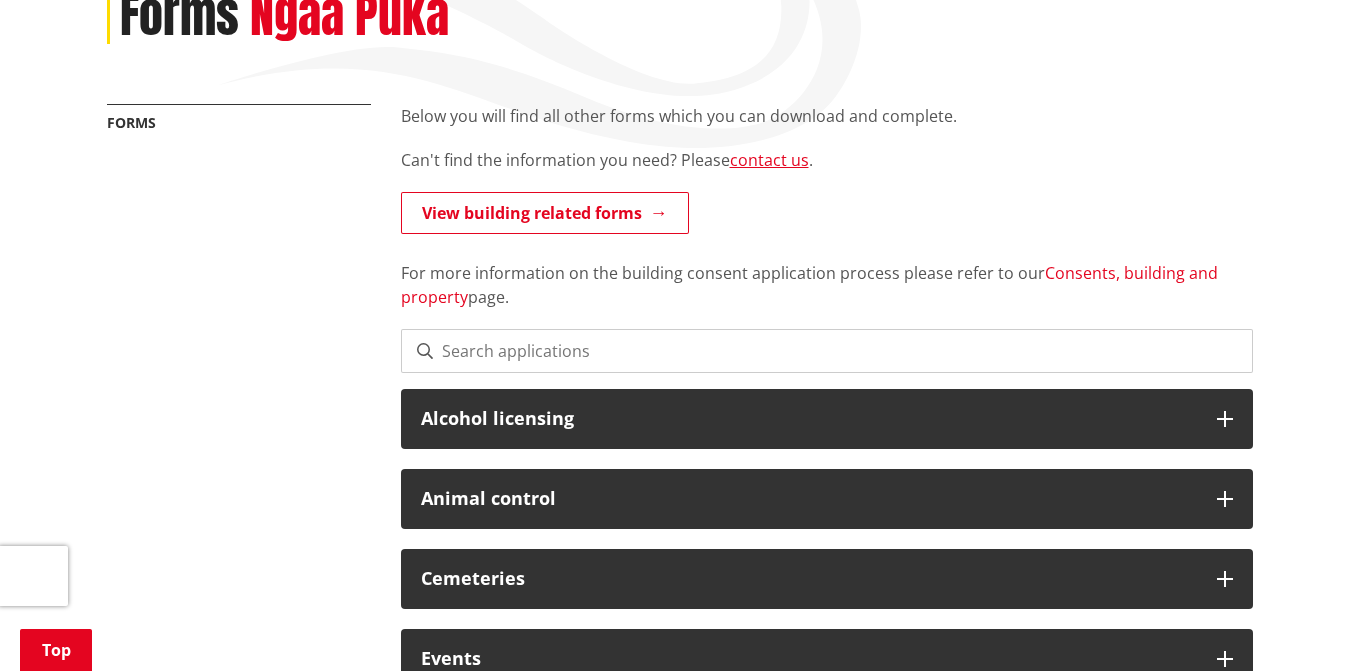 click on "Consents, building and property" at bounding box center (809, 285) 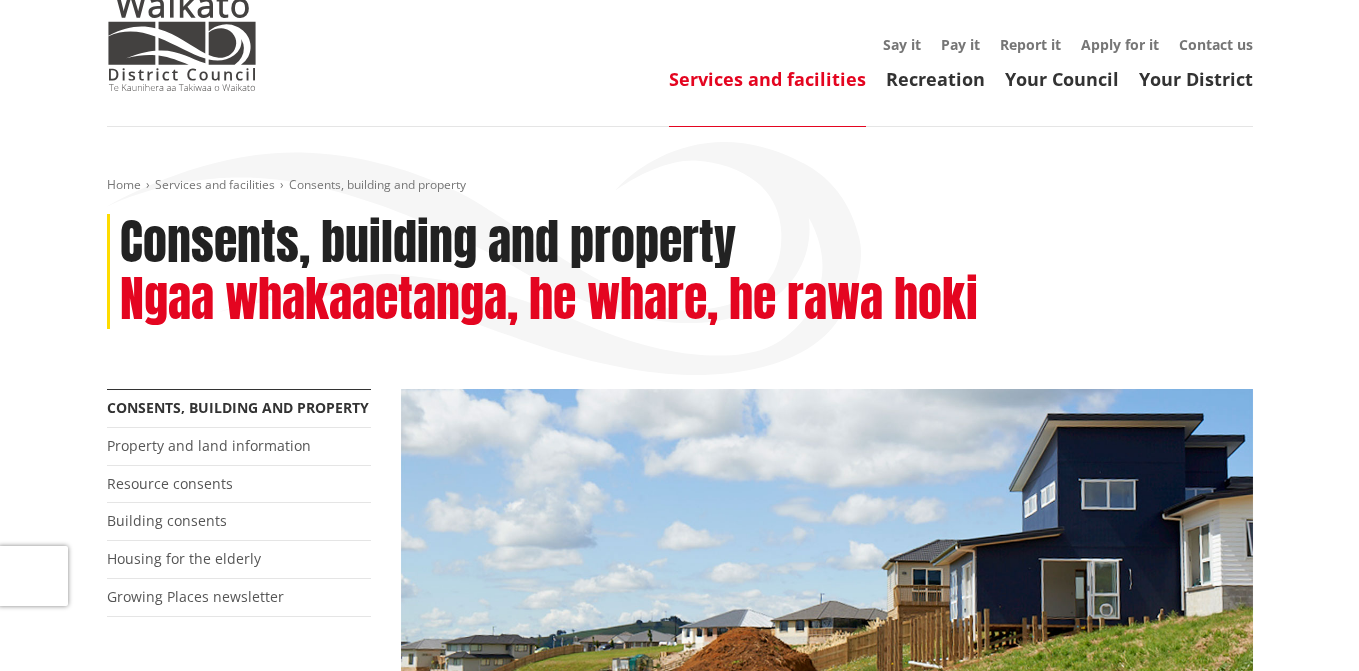 scroll, scrollTop: 300, scrollLeft: 0, axis: vertical 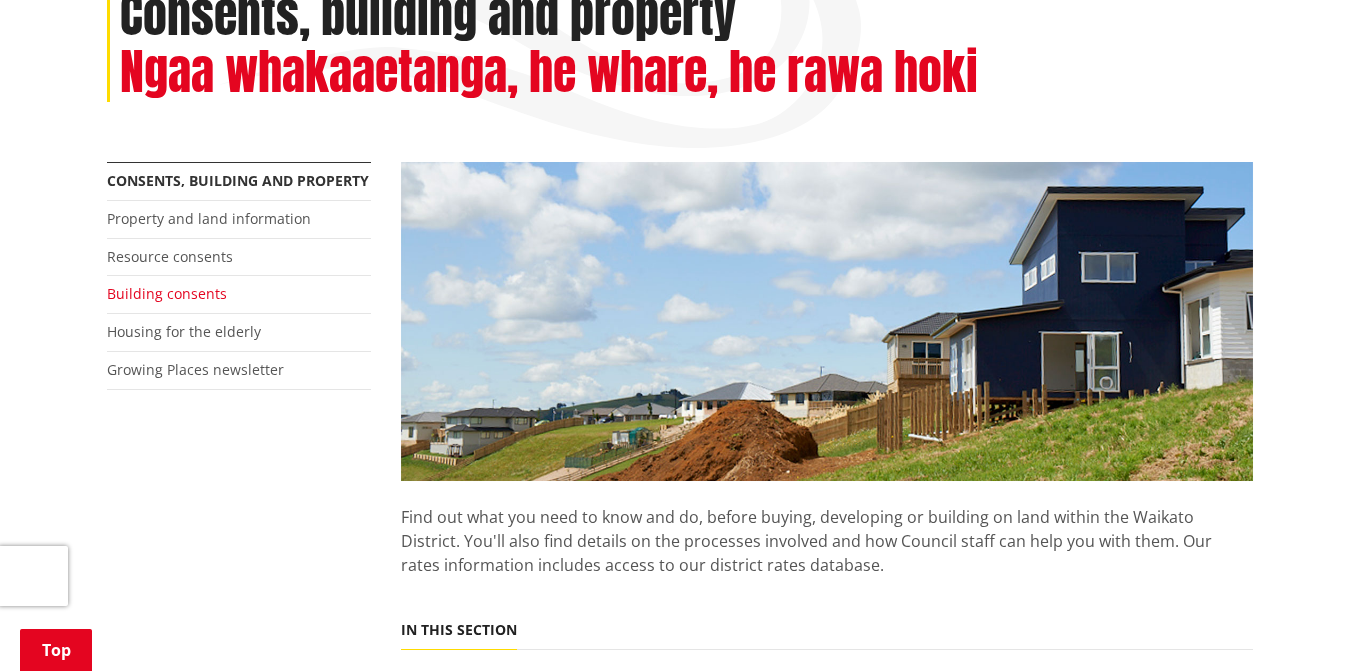 click on "Building consents" at bounding box center (167, 293) 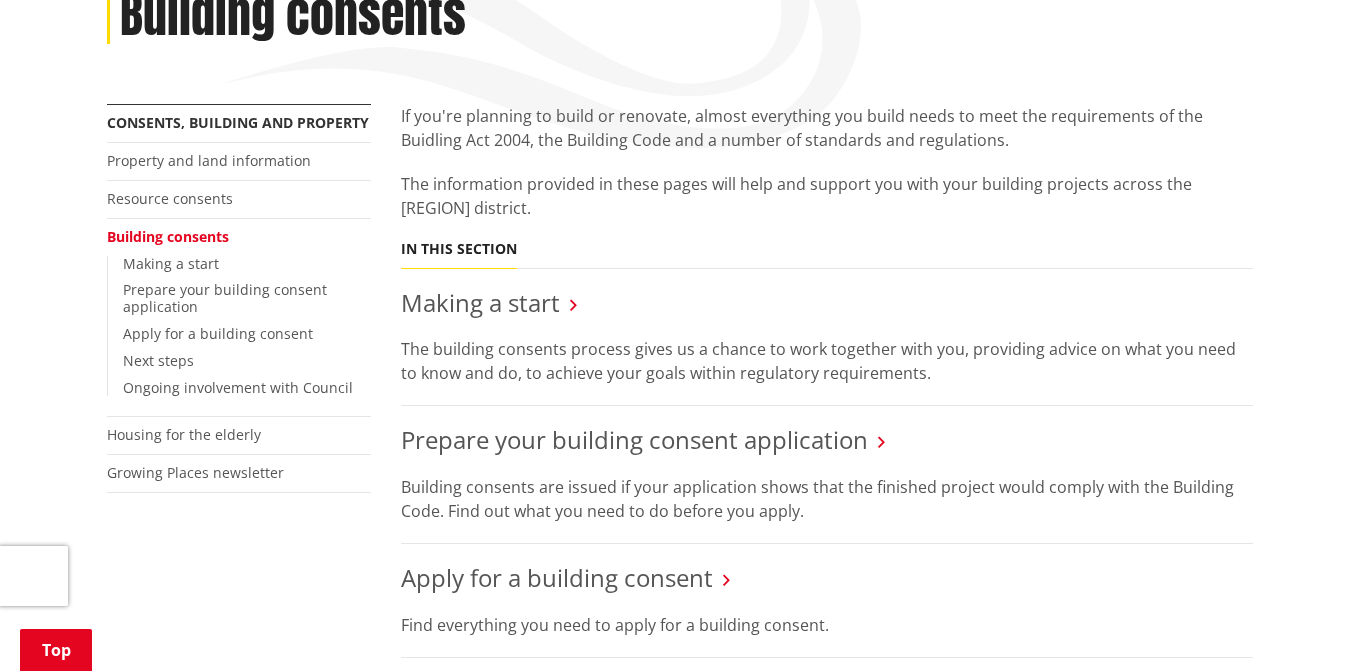 scroll, scrollTop: 600, scrollLeft: 0, axis: vertical 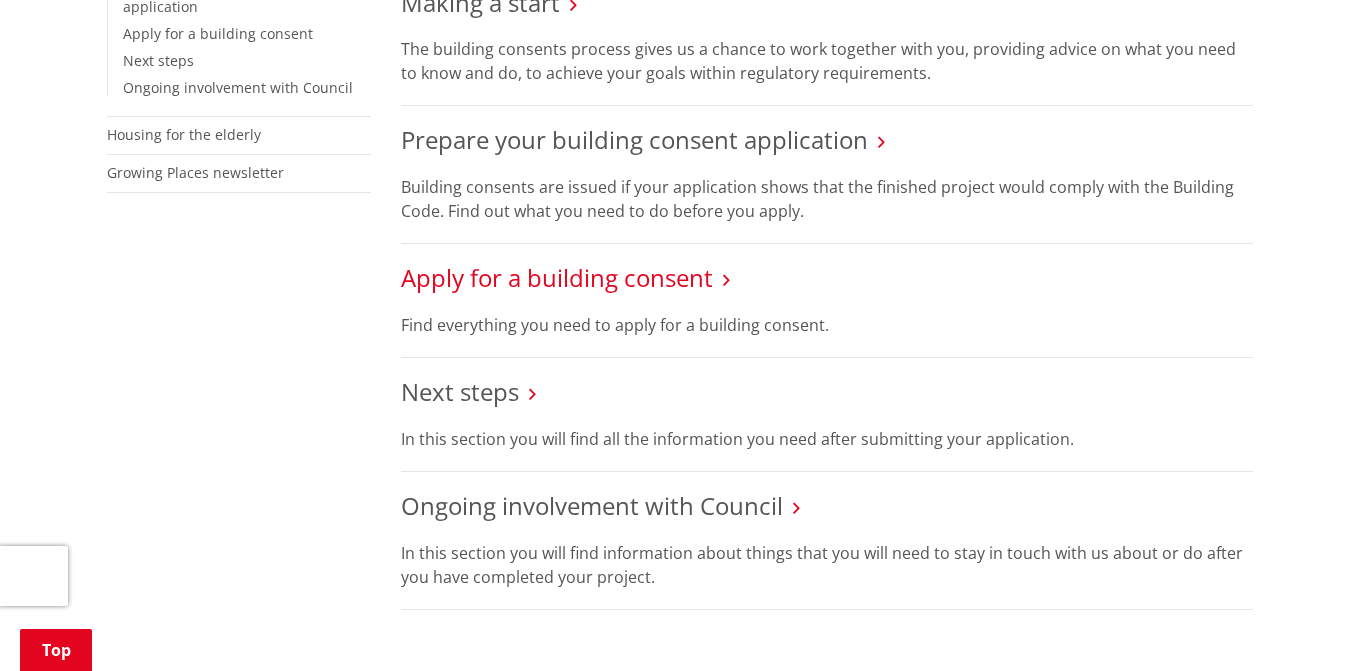 click on "Apply for a building consent" at bounding box center (557, 277) 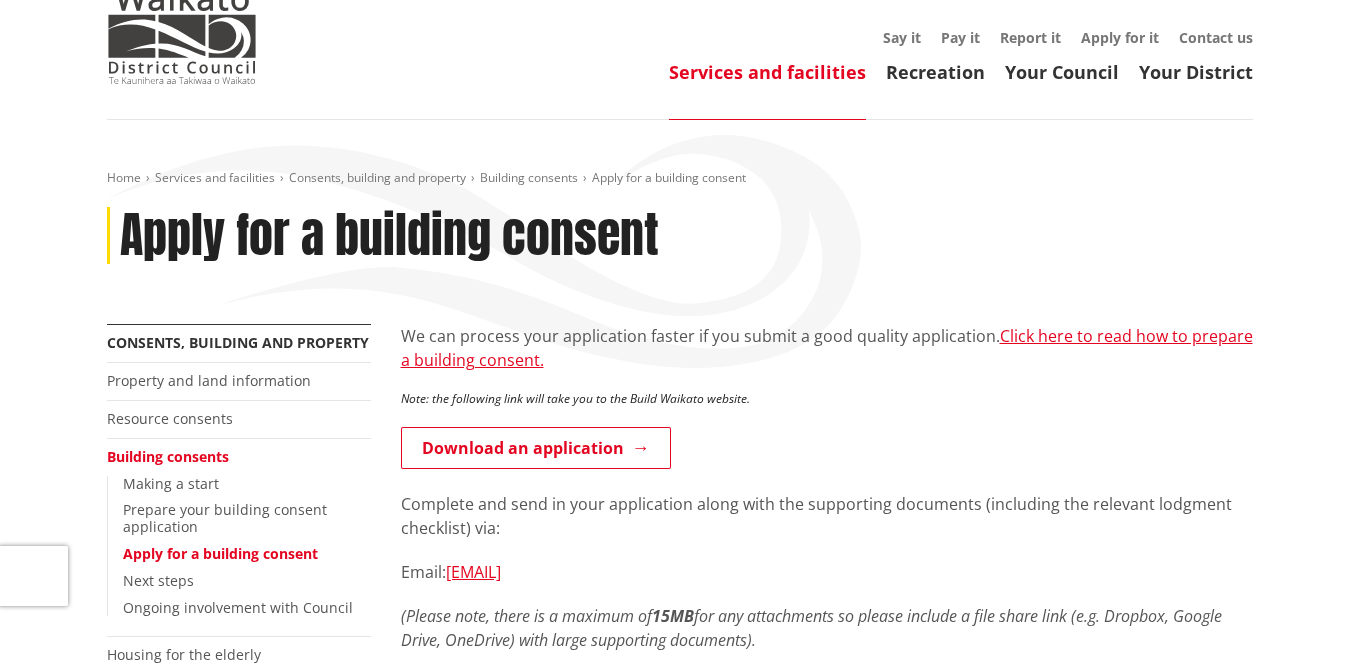 scroll, scrollTop: 400, scrollLeft: 0, axis: vertical 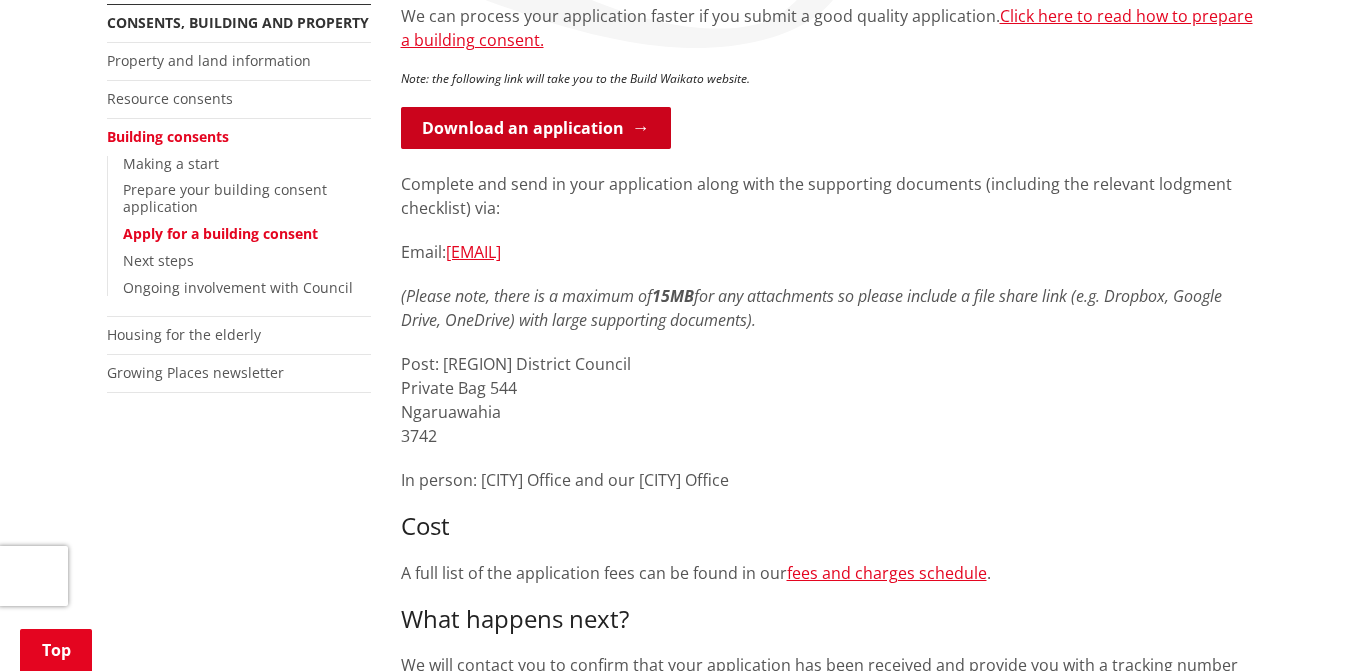 click on "Download an application" at bounding box center (536, 128) 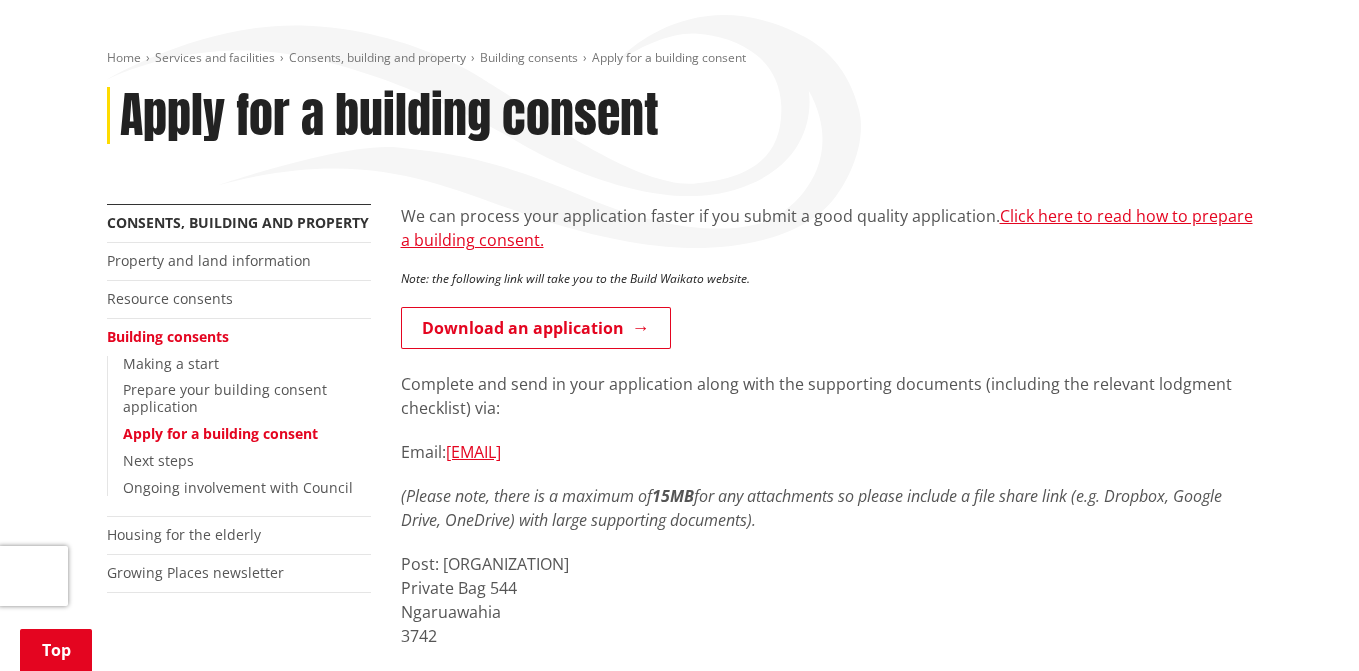 scroll, scrollTop: 400, scrollLeft: 0, axis: vertical 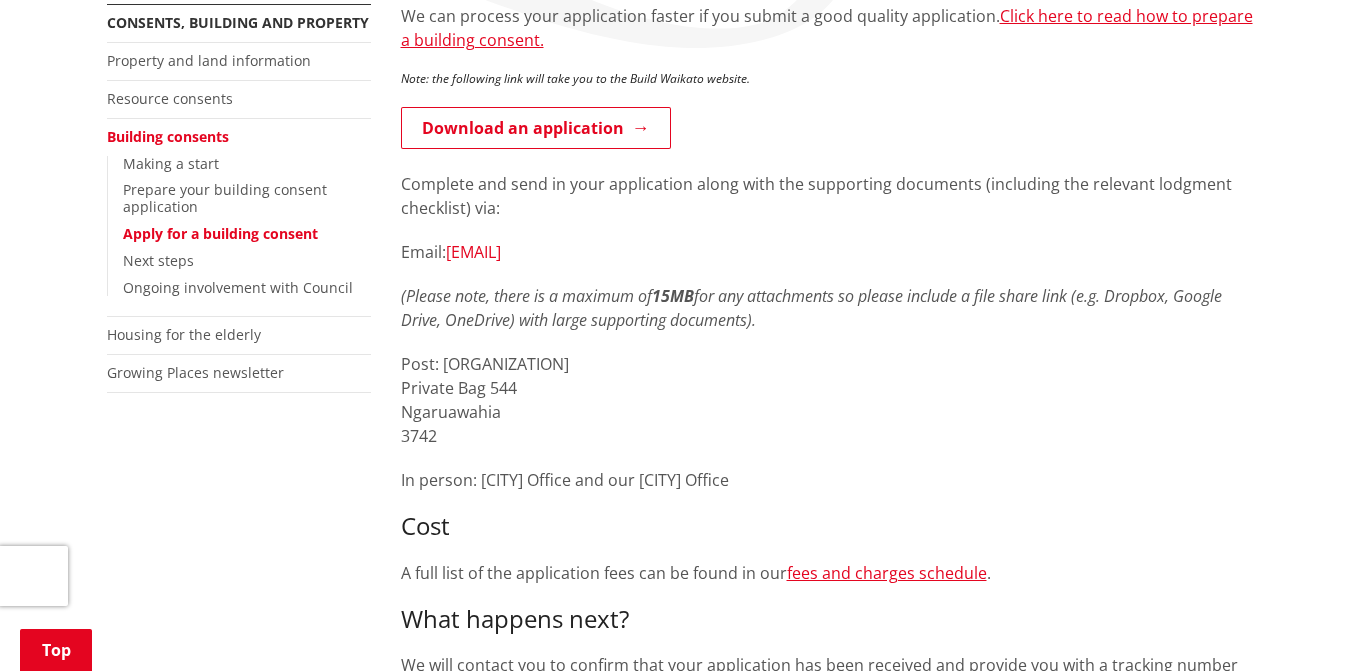 click on "[EMAIL]" at bounding box center (473, 252) 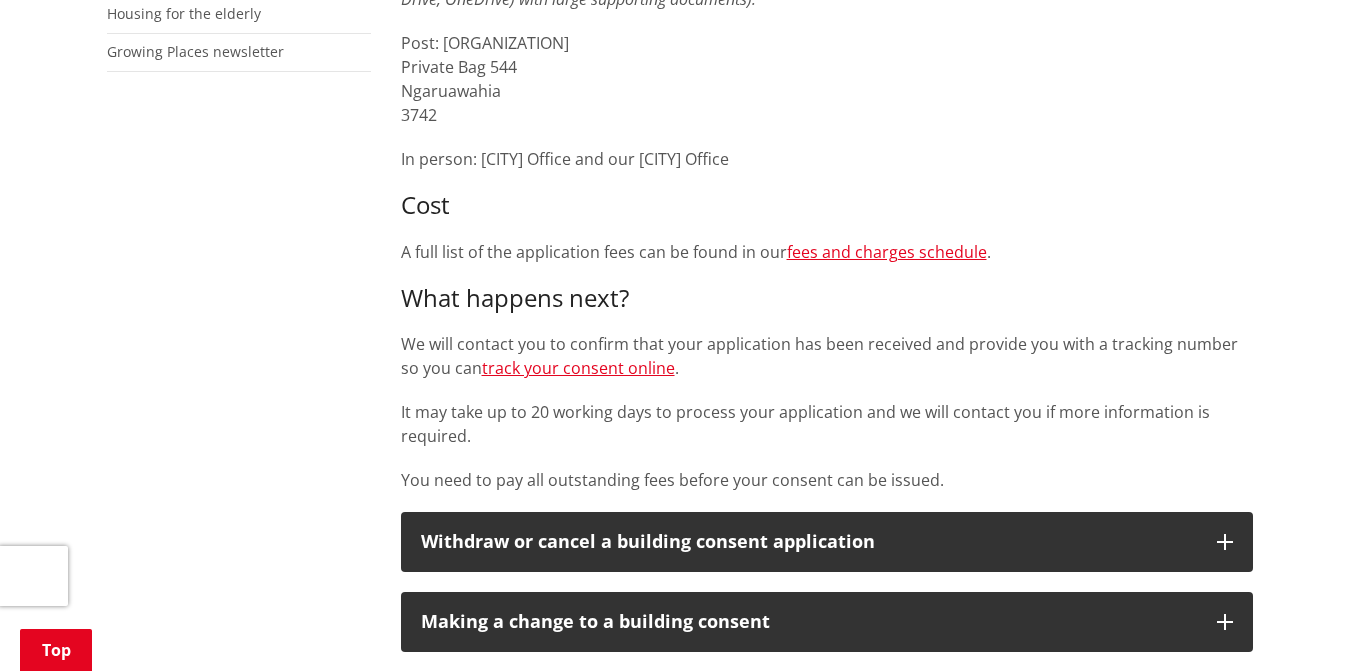 scroll, scrollTop: 800, scrollLeft: 0, axis: vertical 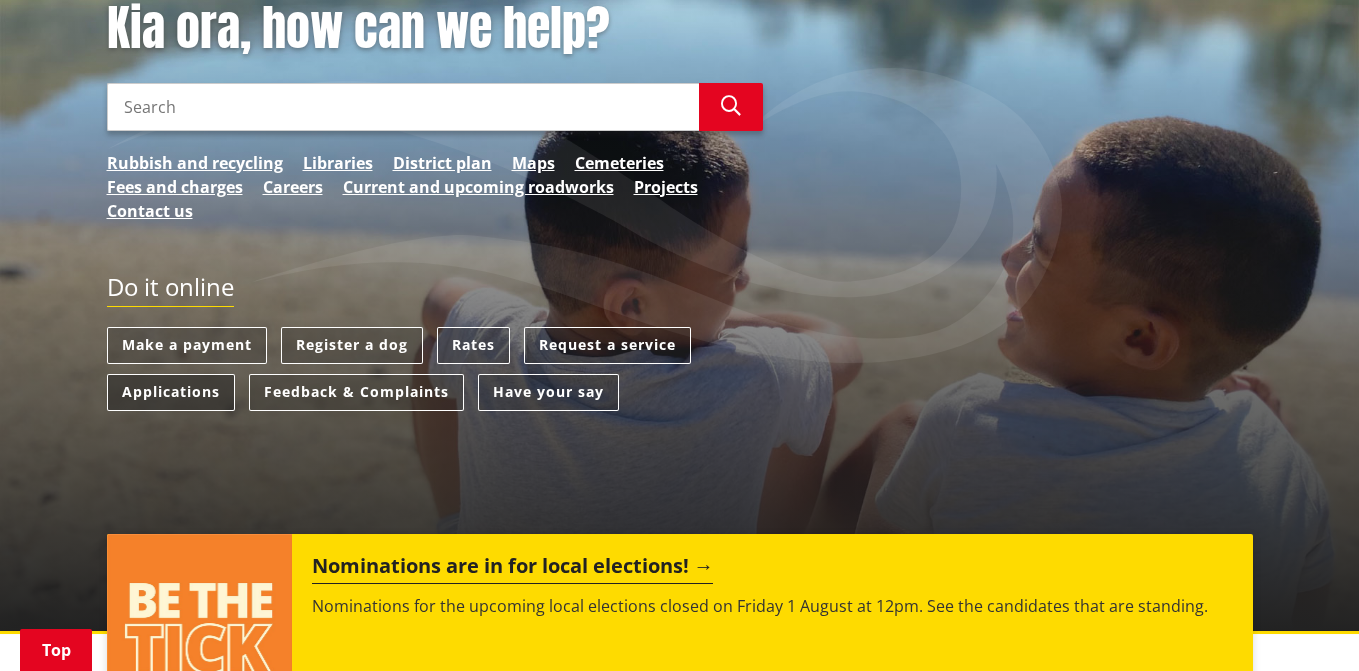 click on "Applications" at bounding box center [171, 392] 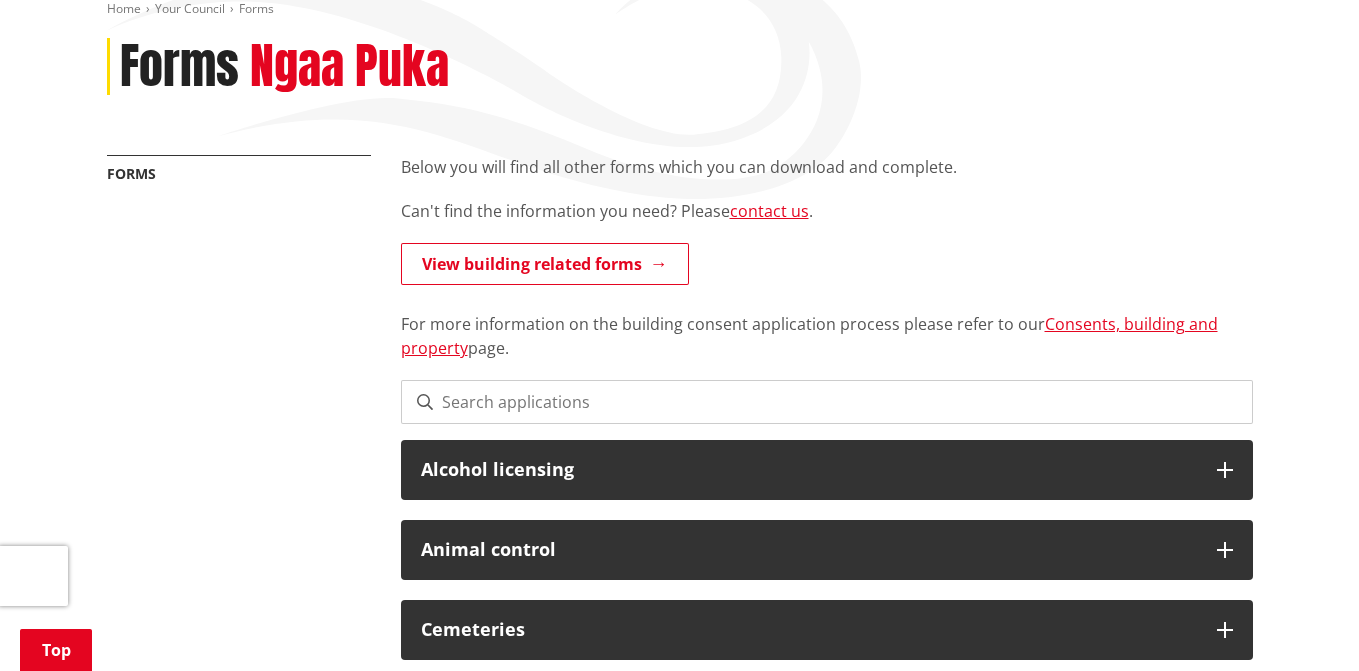scroll, scrollTop: 300, scrollLeft: 0, axis: vertical 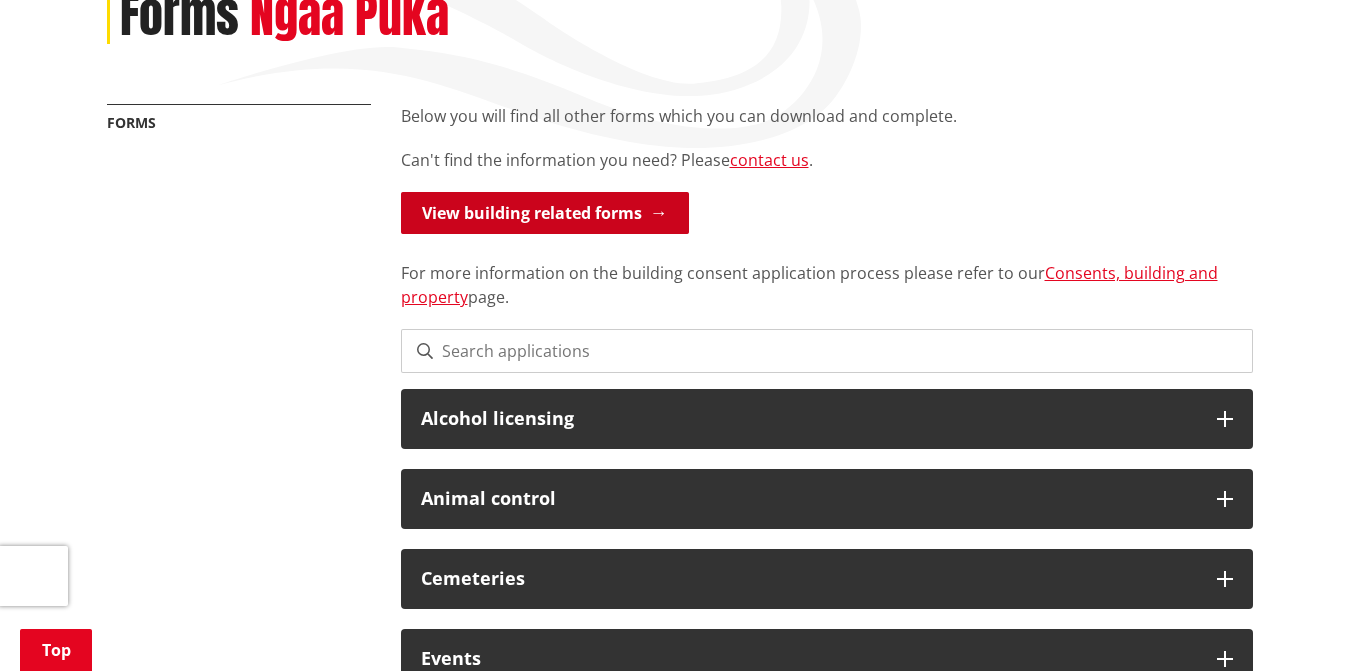 click on "View building related forms" at bounding box center (545, 213) 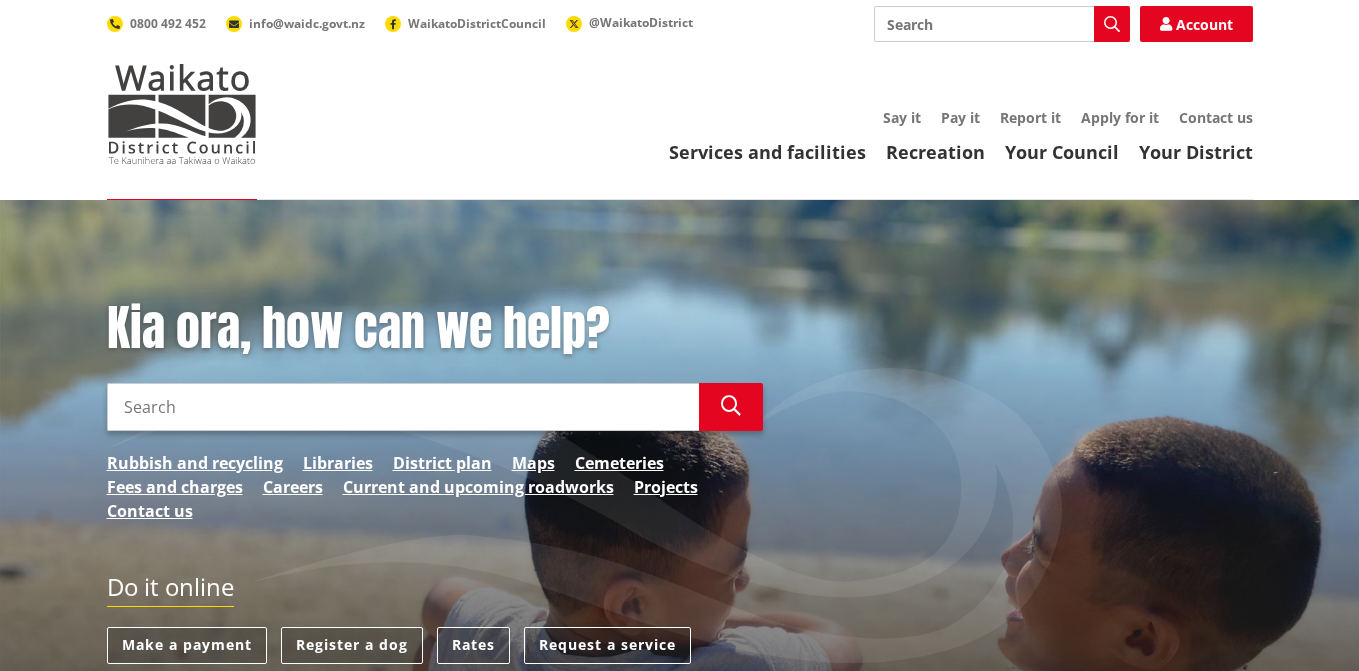 scroll, scrollTop: 0, scrollLeft: 0, axis: both 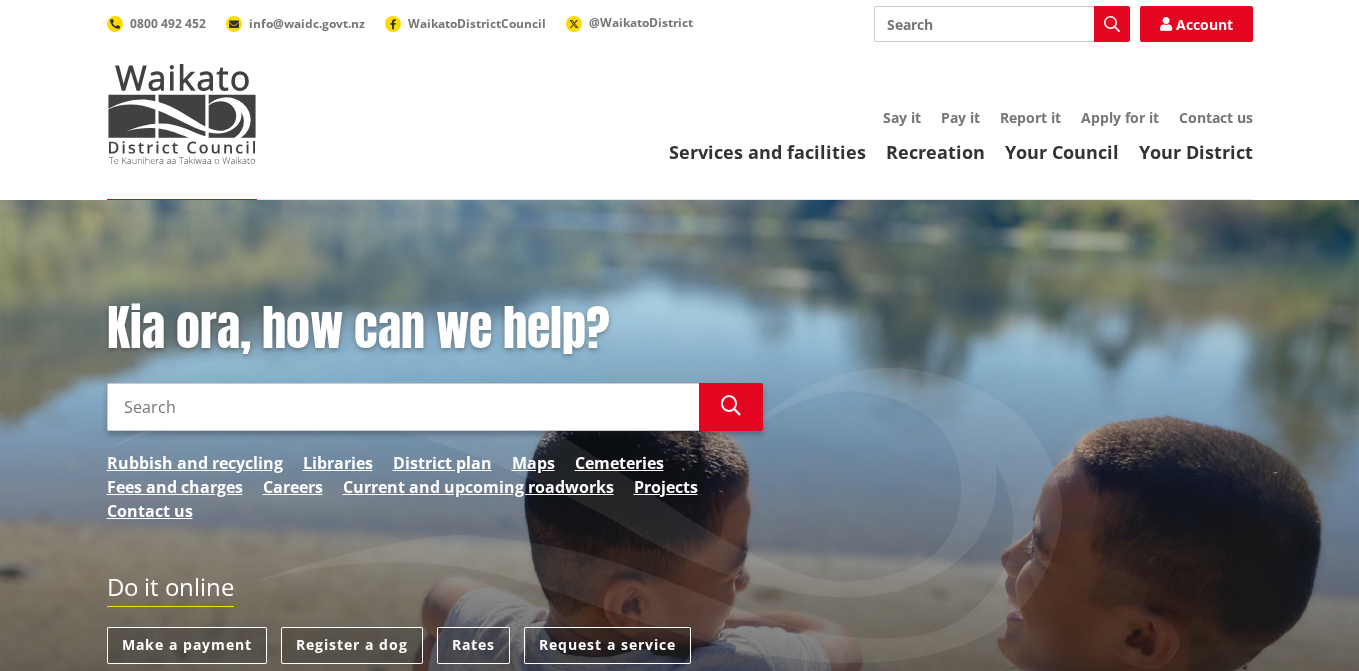 click on "Search" at bounding box center [1002, 24] 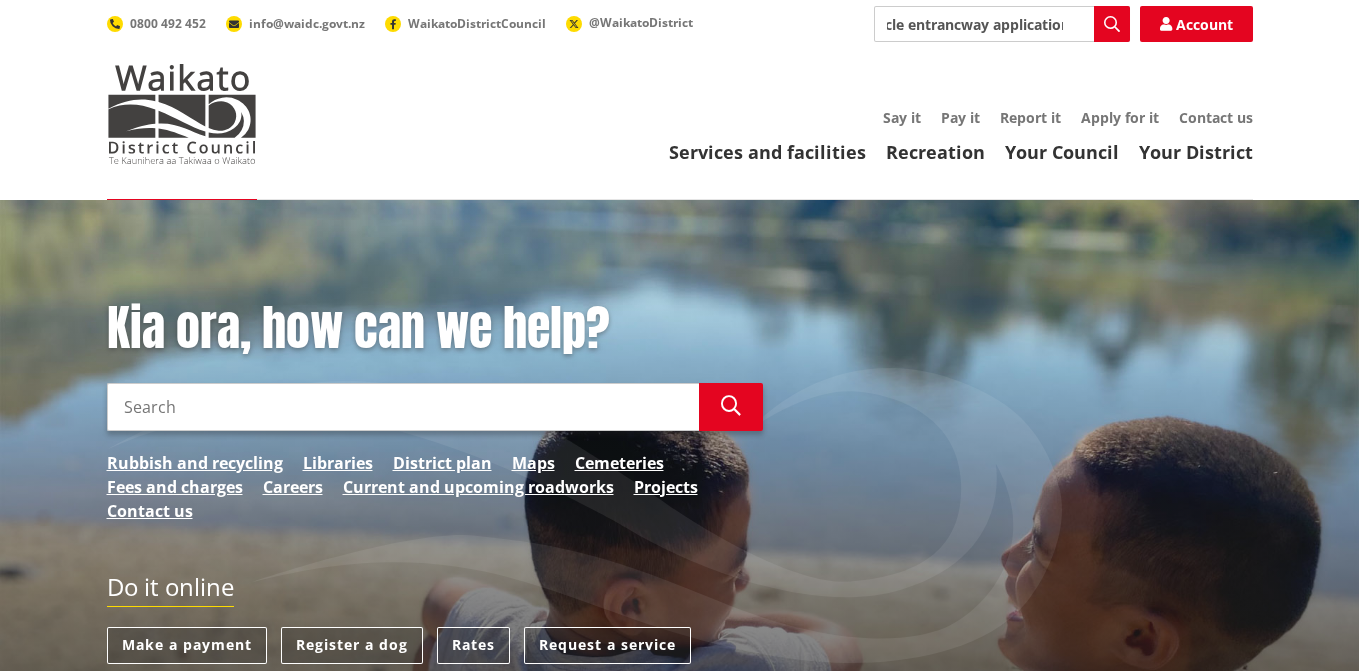 scroll, scrollTop: 0, scrollLeft: 41, axis: horizontal 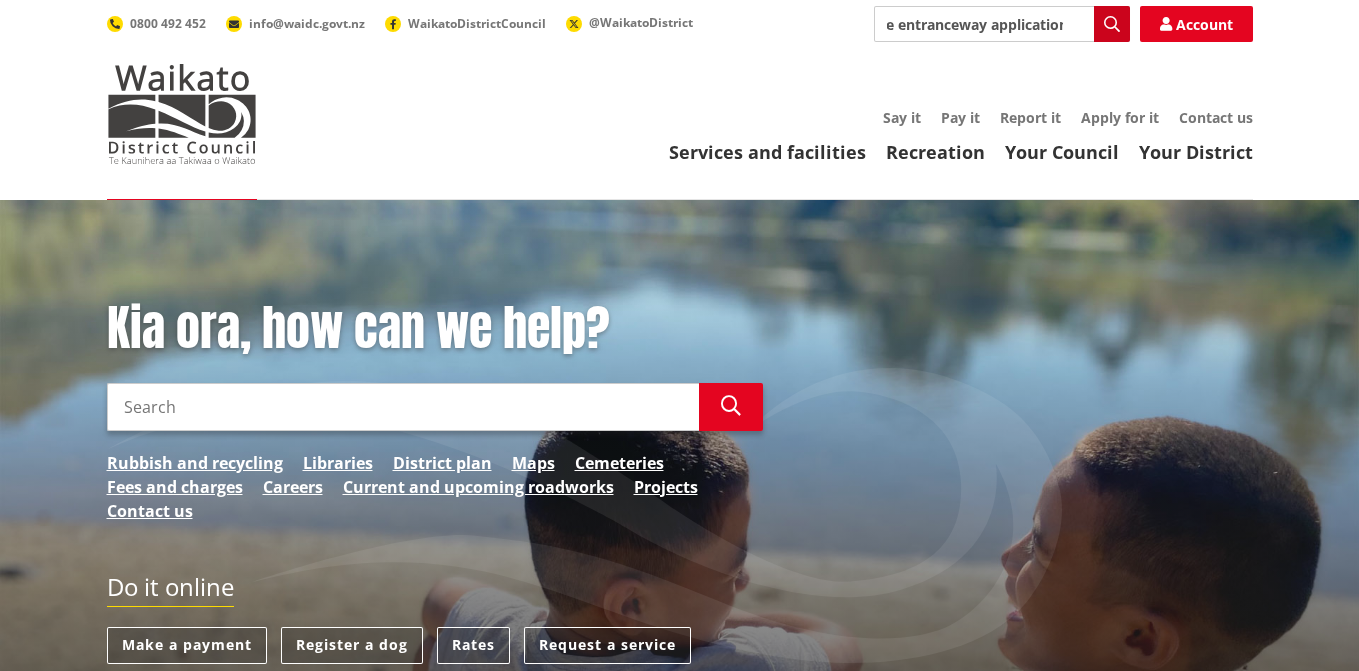 type on "vehicle entranceway application" 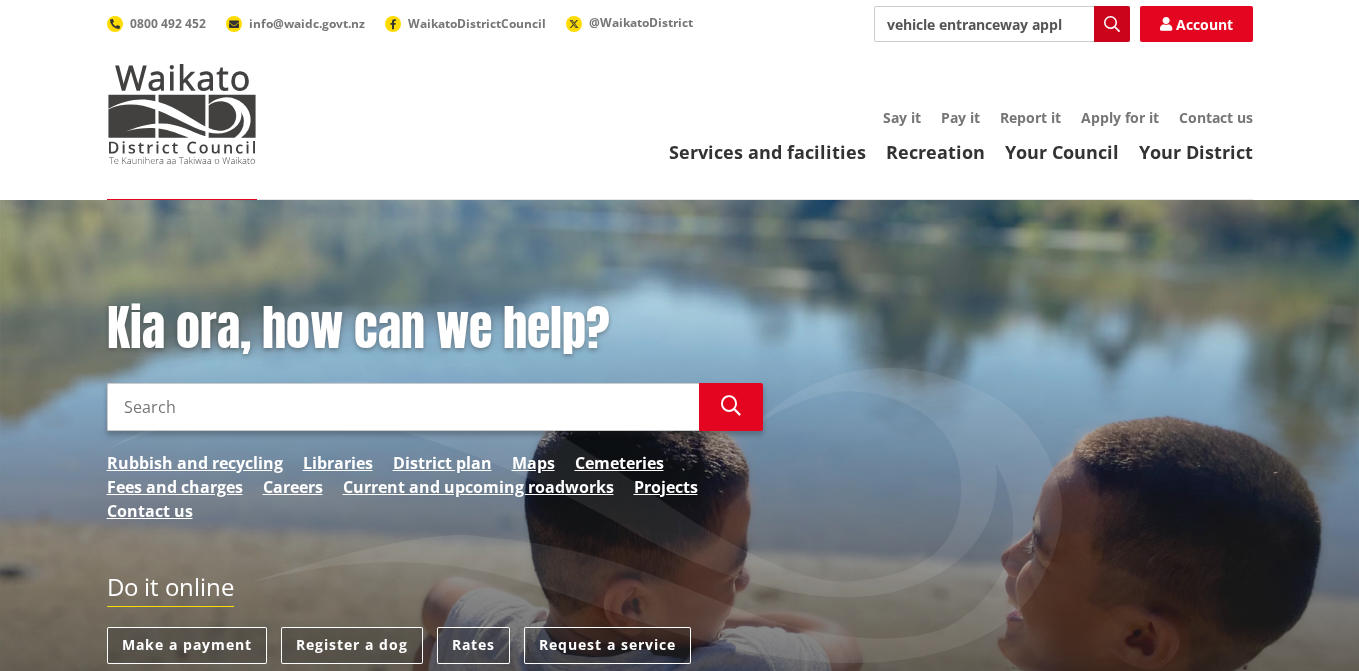click at bounding box center [1112, 24] 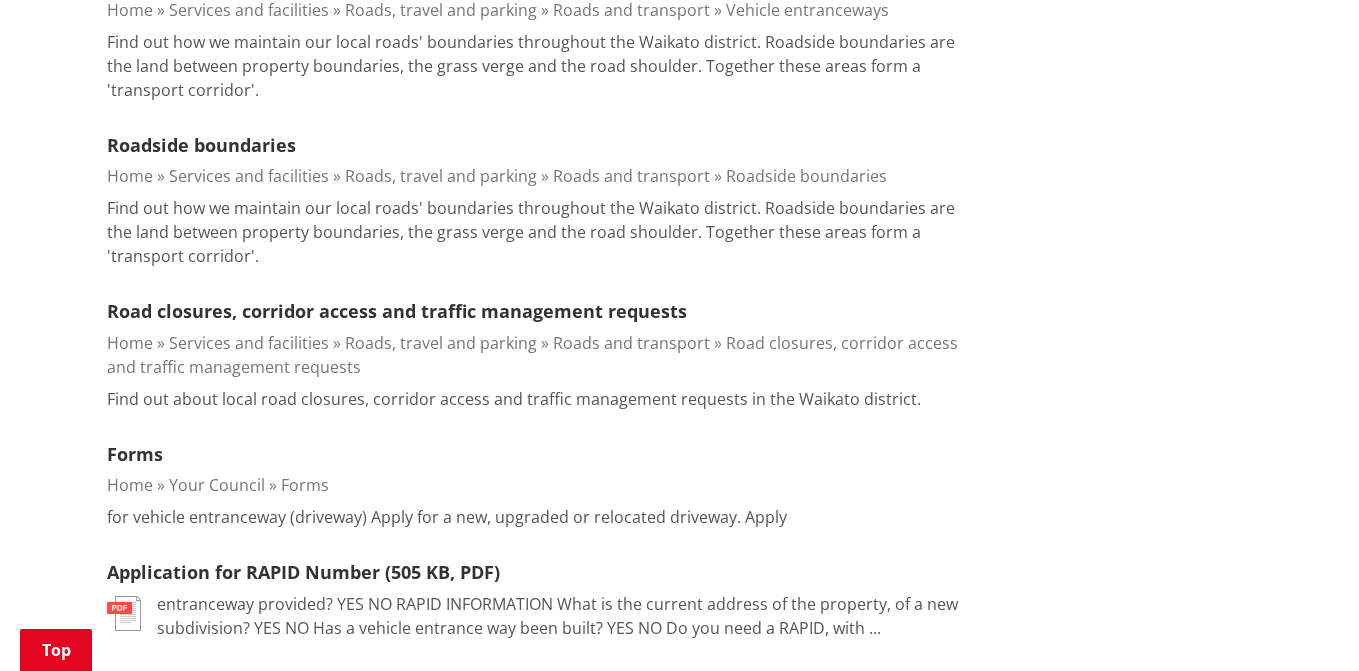scroll, scrollTop: 1000, scrollLeft: 0, axis: vertical 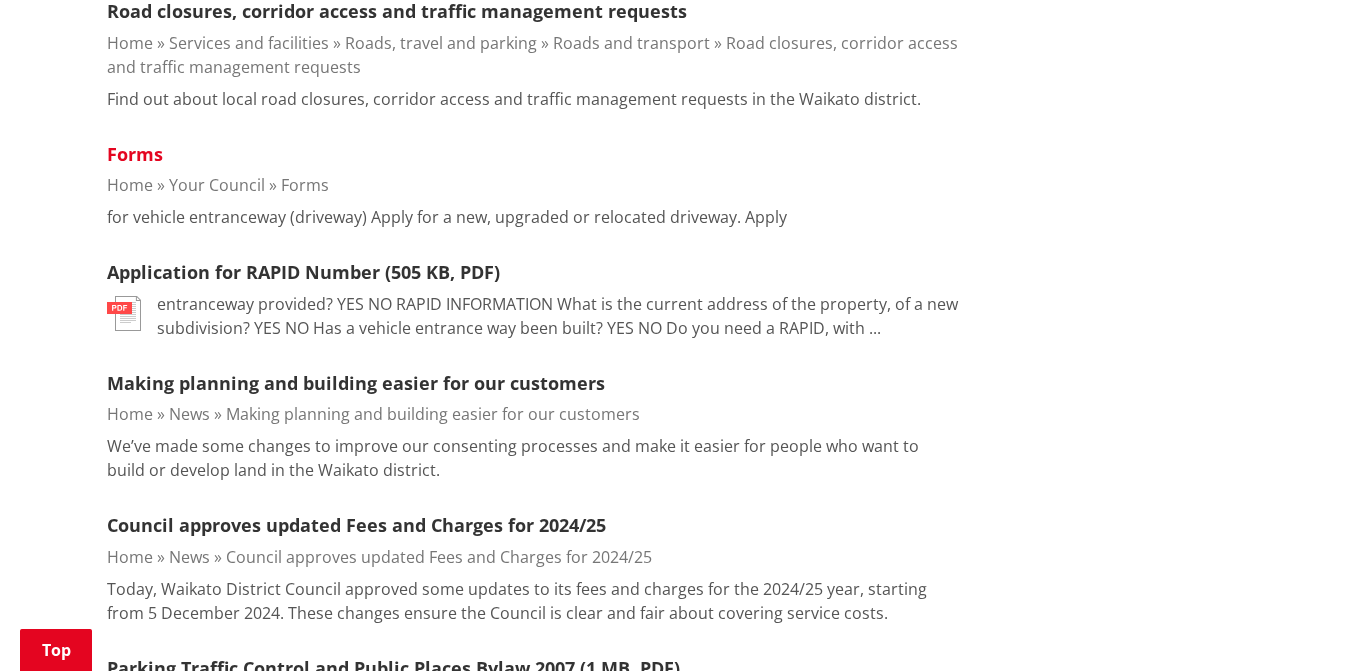 click on "Forms" at bounding box center [135, 154] 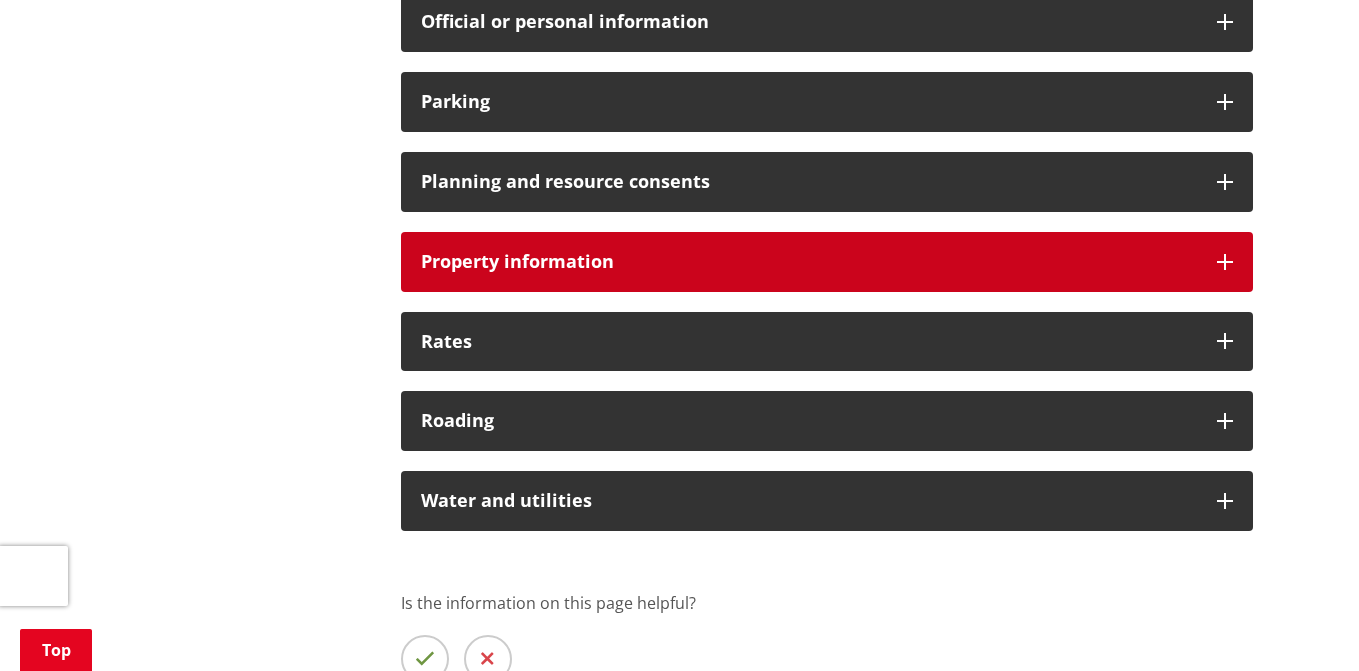 scroll, scrollTop: 1600, scrollLeft: 0, axis: vertical 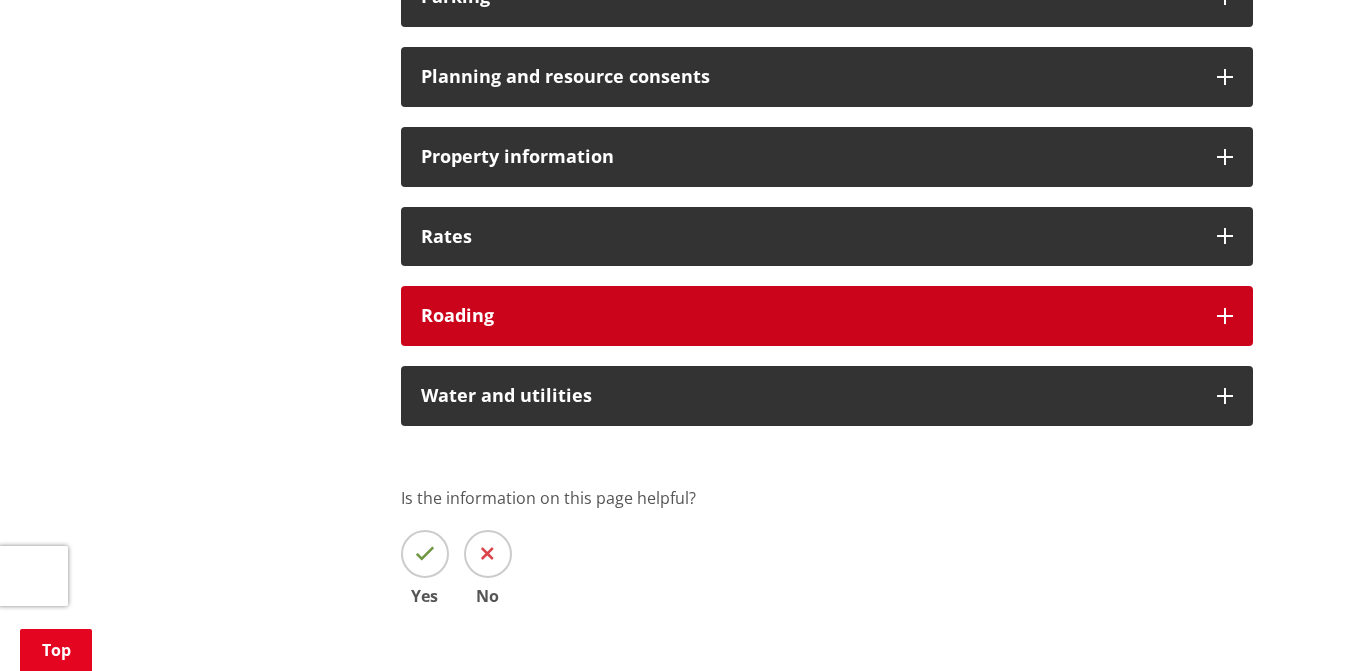click on "Roading" at bounding box center (809, 316) 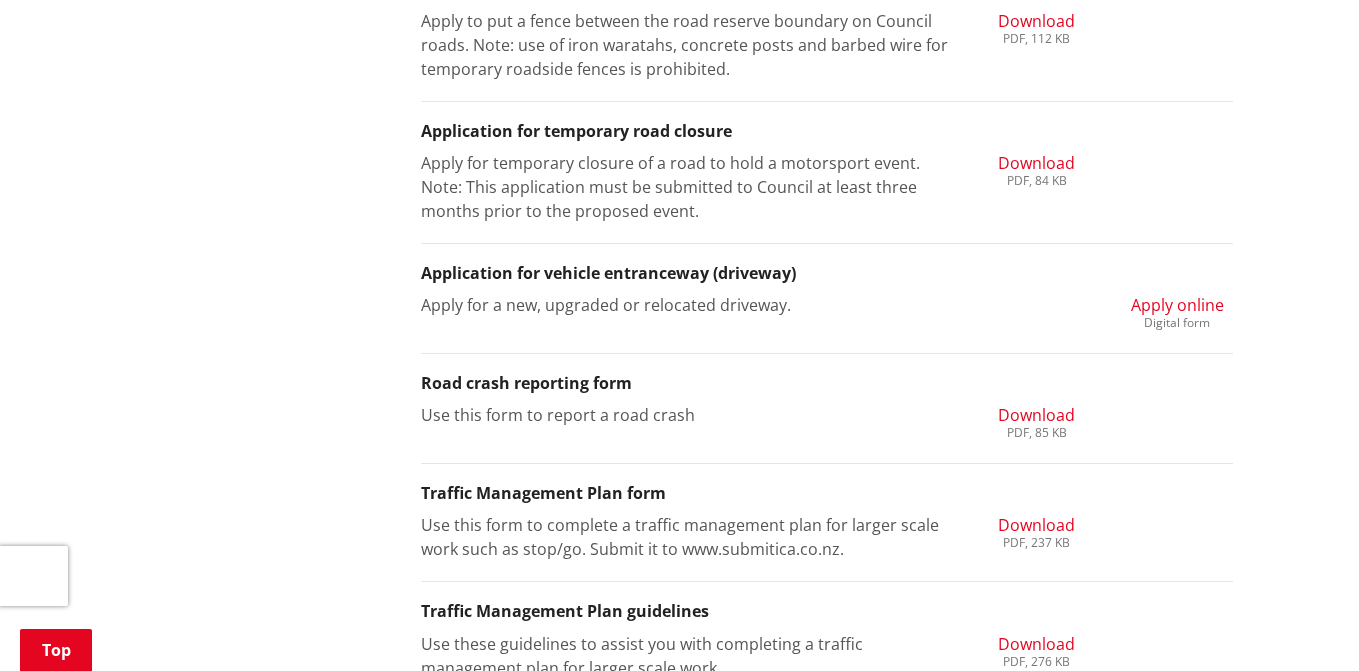scroll, scrollTop: 2900, scrollLeft: 0, axis: vertical 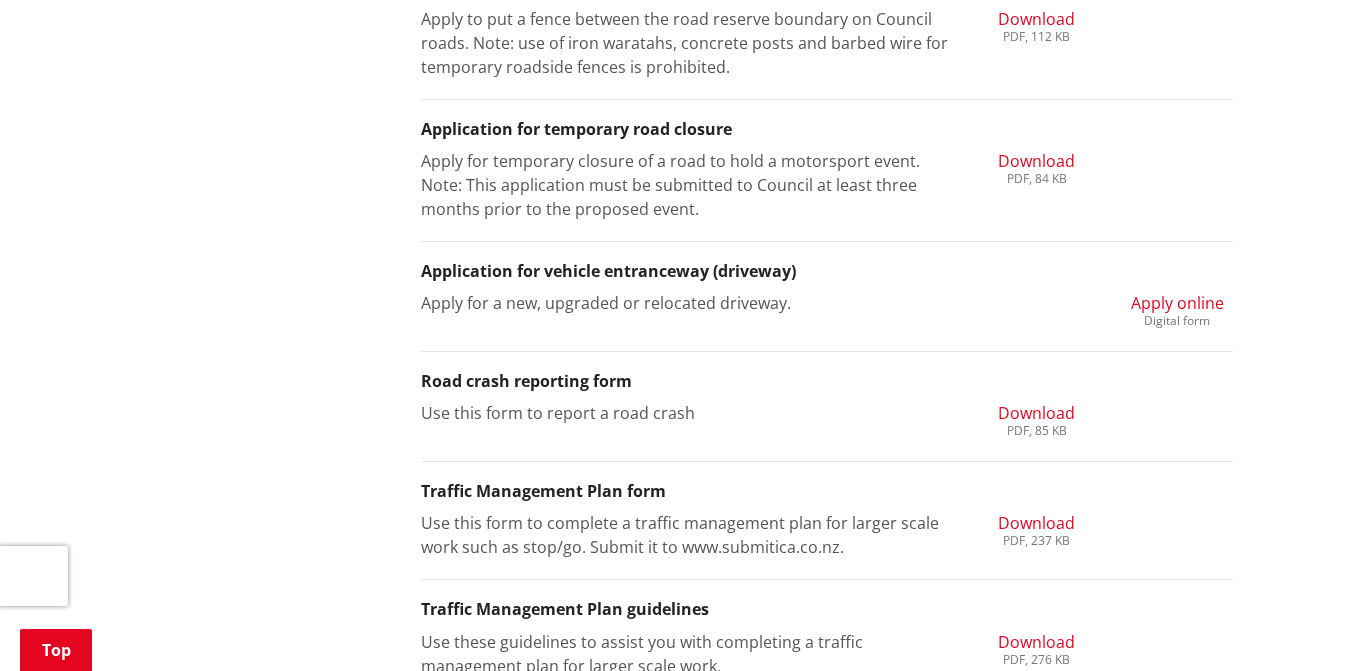 click on "Apply online" at bounding box center [1177, 303] 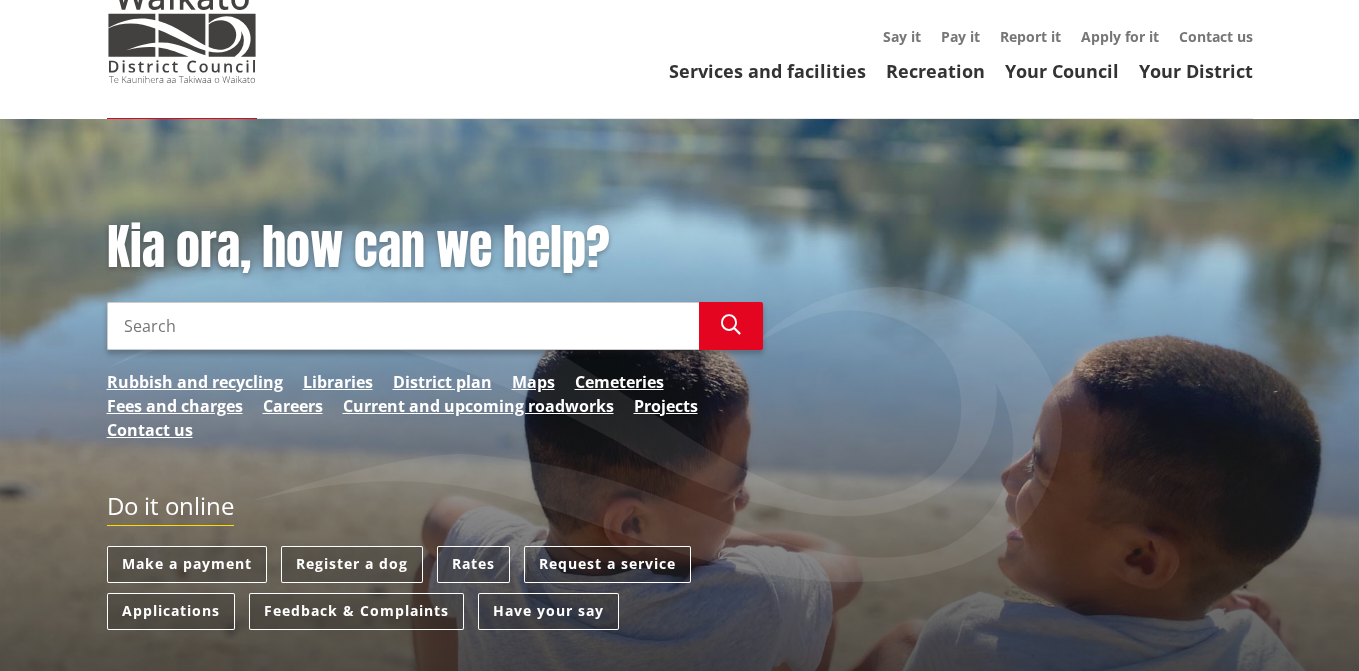 scroll, scrollTop: 200, scrollLeft: 0, axis: vertical 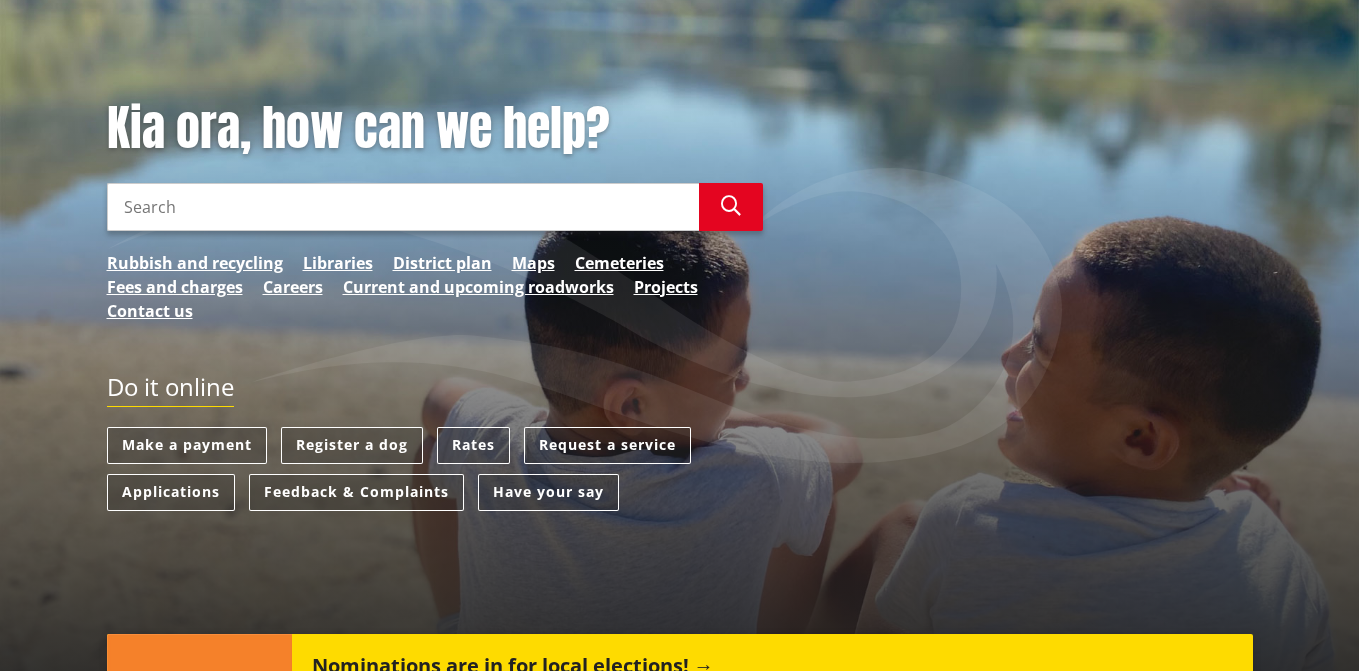 click on "Search" at bounding box center (403, 207) 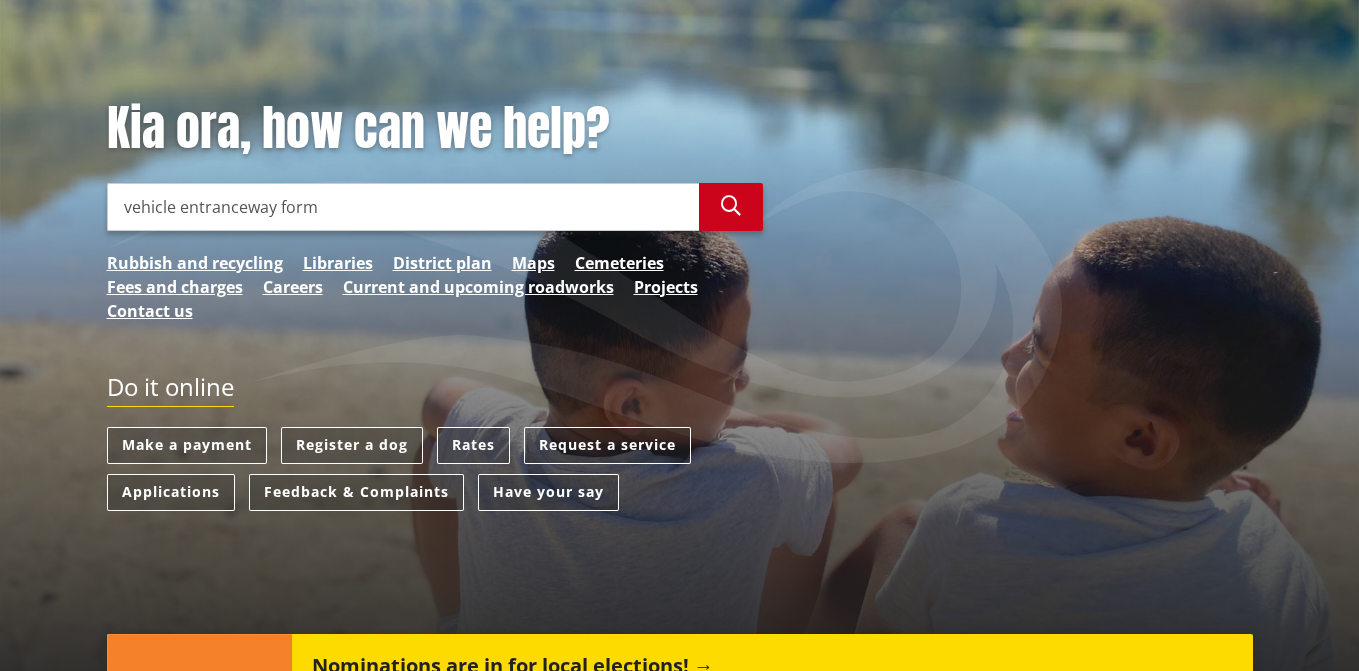 type on "vehicle entranceway form" 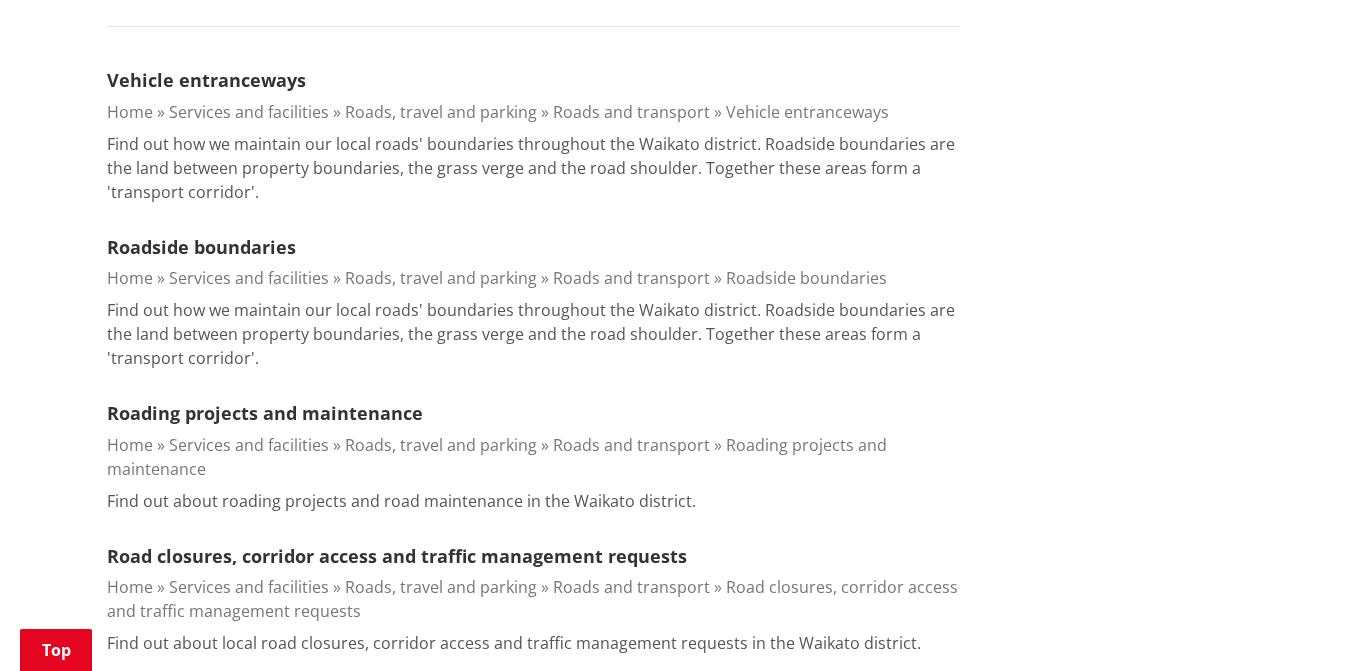scroll, scrollTop: 600, scrollLeft: 0, axis: vertical 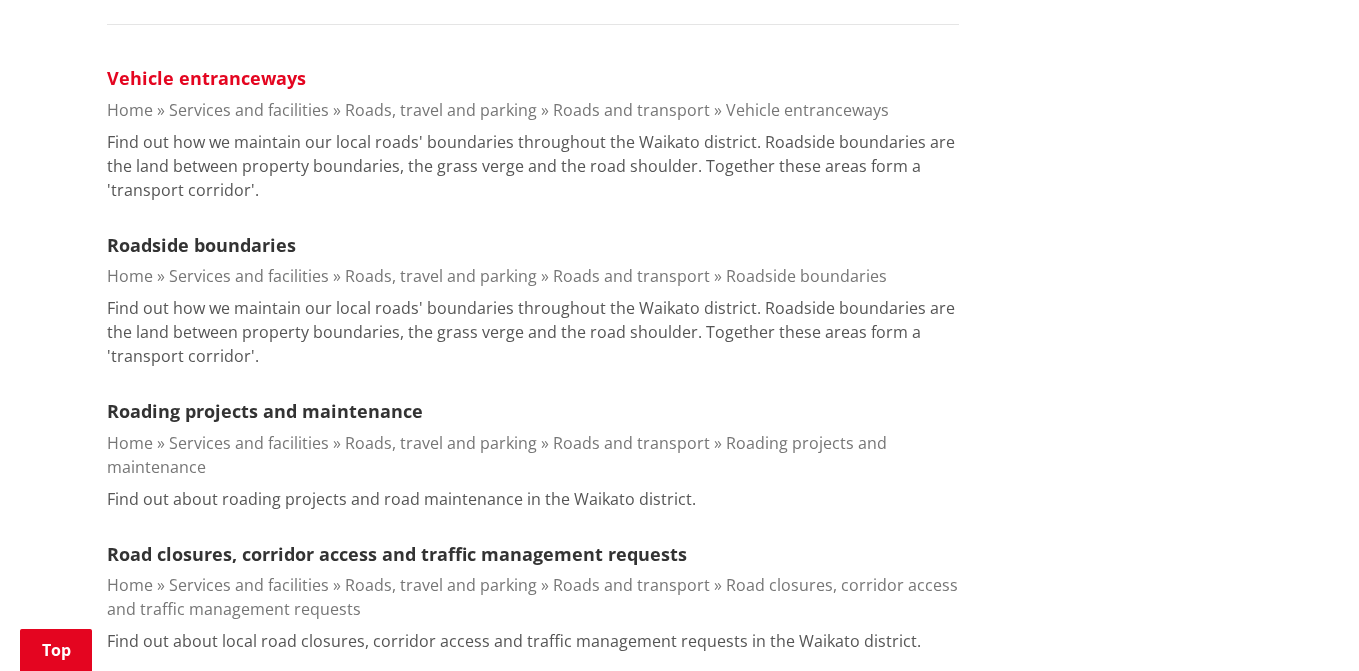 click on "Vehicle entranceways" at bounding box center (206, 78) 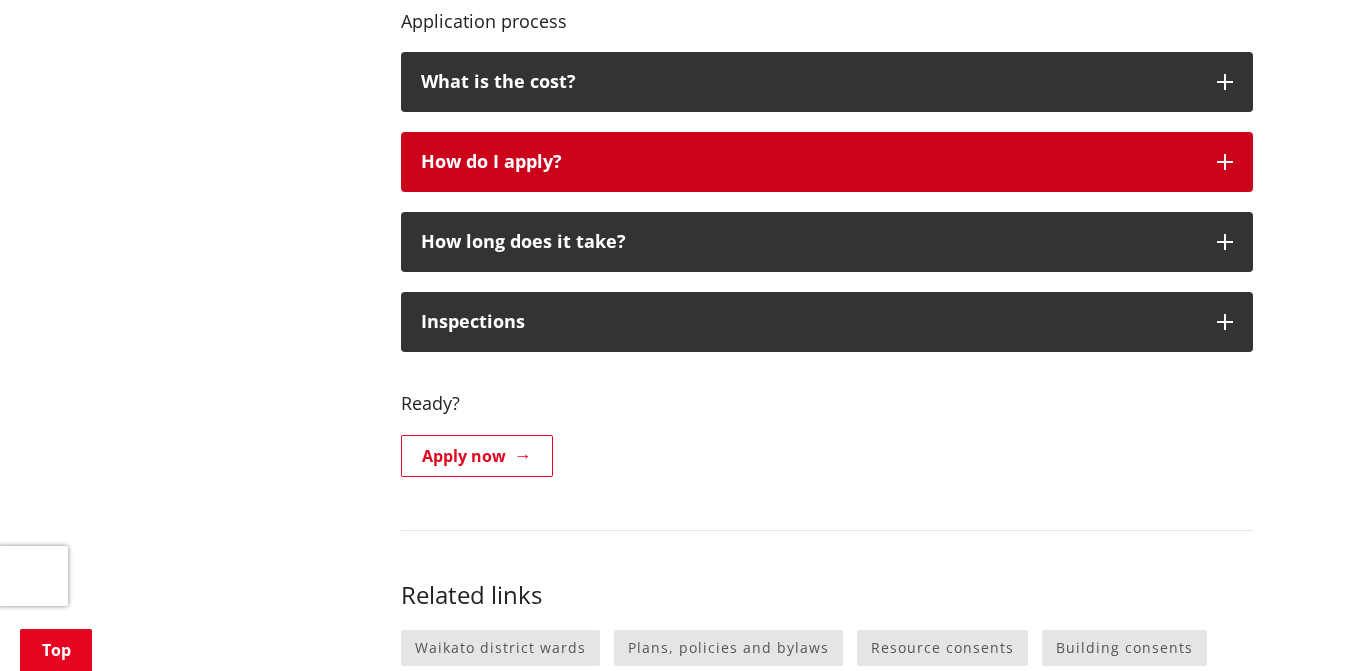 scroll, scrollTop: 1500, scrollLeft: 0, axis: vertical 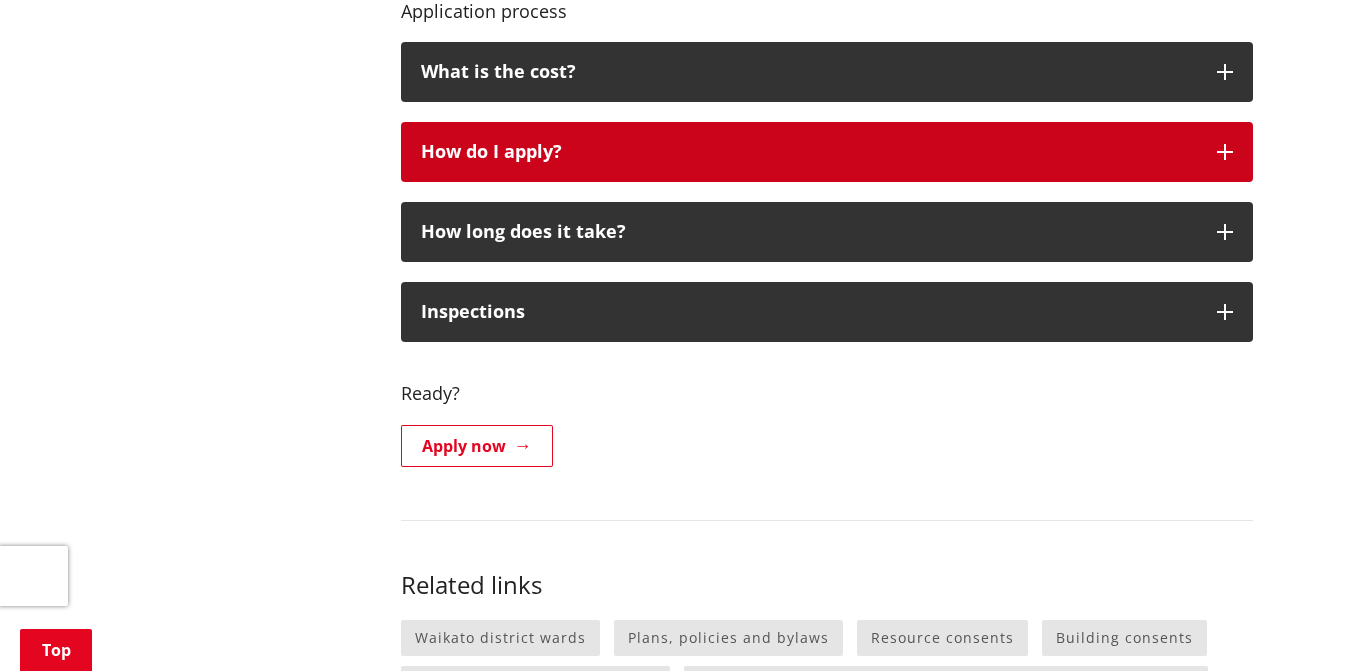 click on "How do I apply?" at bounding box center (809, 152) 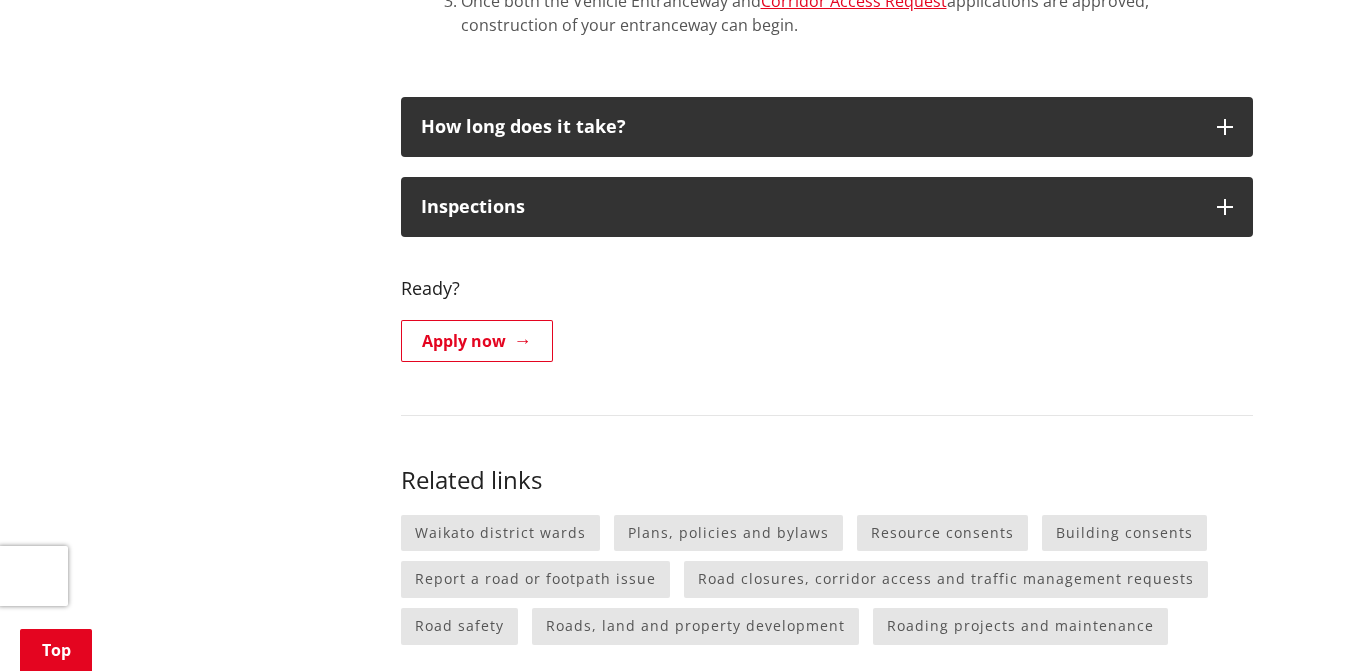 scroll, scrollTop: 1806, scrollLeft: 0, axis: vertical 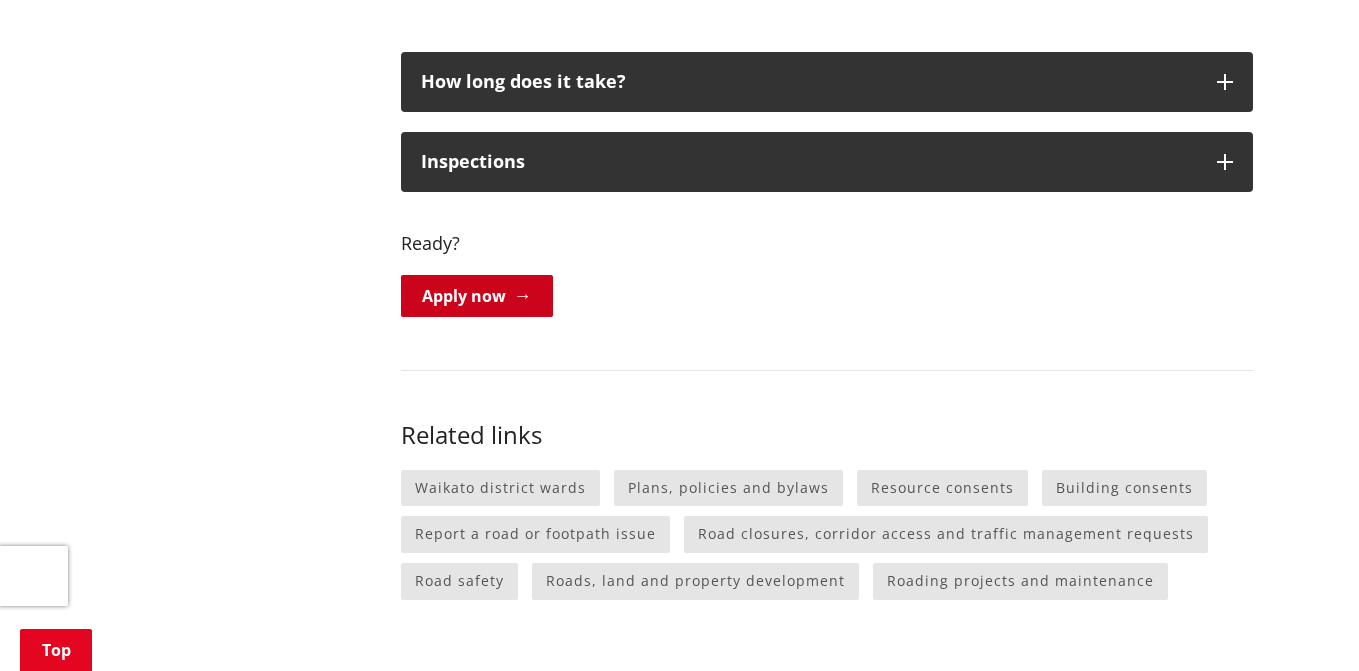 click on "Apply now" at bounding box center [477, 296] 